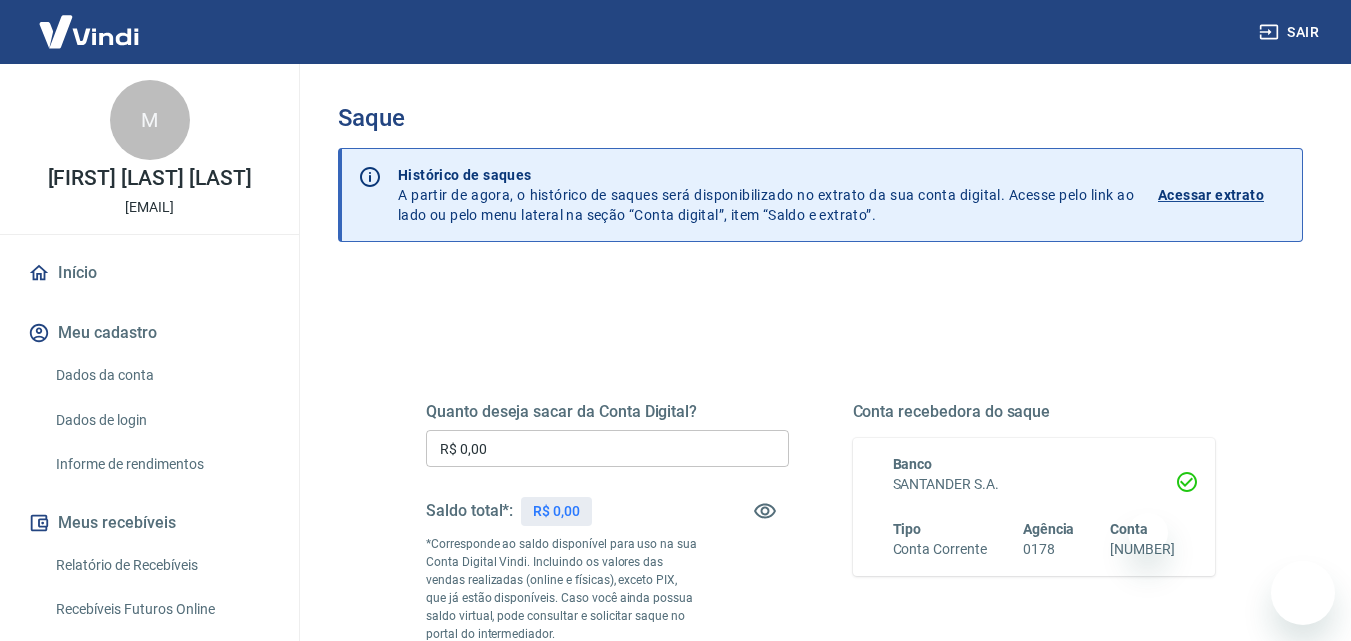 scroll, scrollTop: 200, scrollLeft: 0, axis: vertical 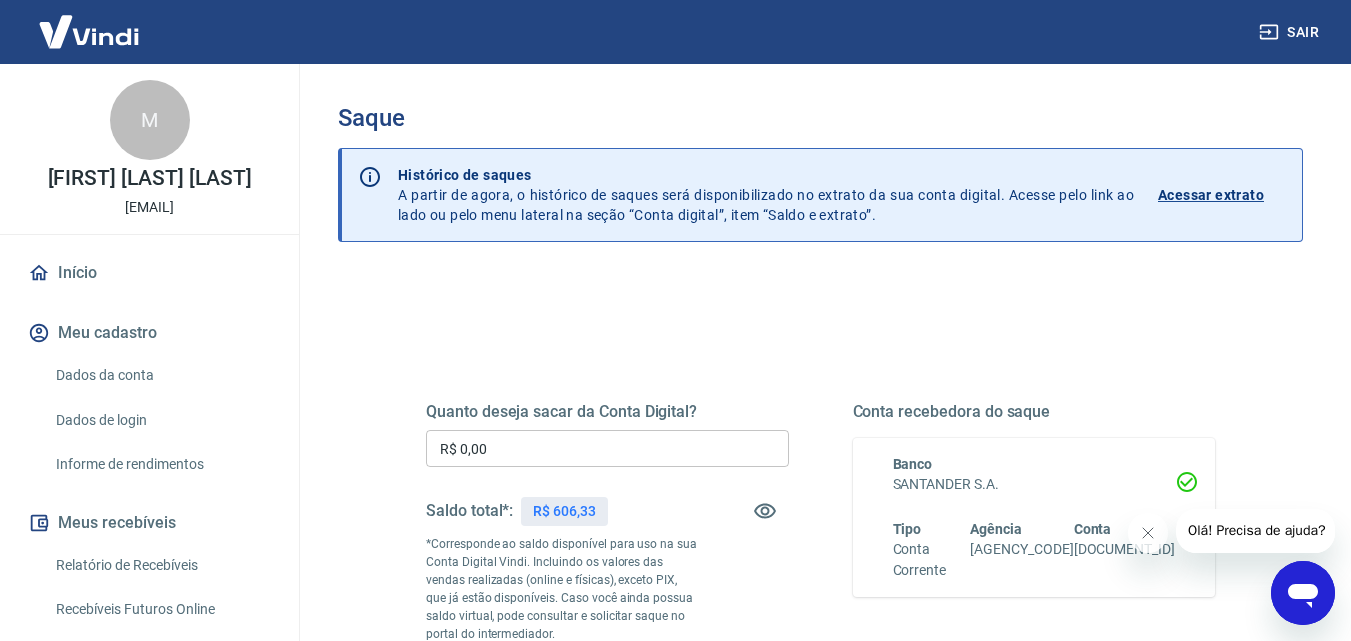 click on "Quanto deseja sacar da Conta Digital? R$ 0,00 ​ Saldo total*: R$ 606,33 *Corresponde ao saldo disponível para uso na sua Conta Digital Vindi. Incluindo os valores das vendas realizadas (online e físicas), exceto PIX, que já estão disponíveis. Caso você ainda possua saldo virtual, pode consultar e solicitar saque no portal do intermediador. Saldo restante: R$ 606,33 Conta recebedora do saque Banco SANTANDER S.A. Tipo Conta Corrente Agência 0178 Conta 13004774-6 Solicitar saque" at bounding box center [820, 555] 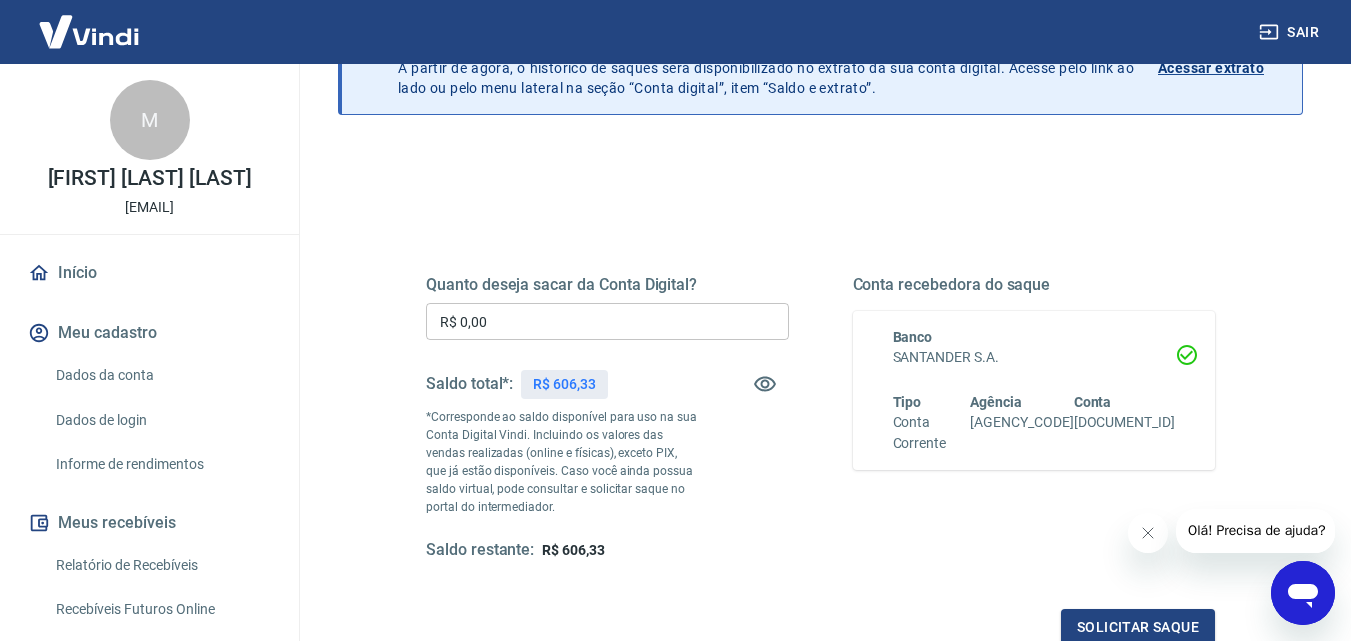 scroll, scrollTop: 300, scrollLeft: 0, axis: vertical 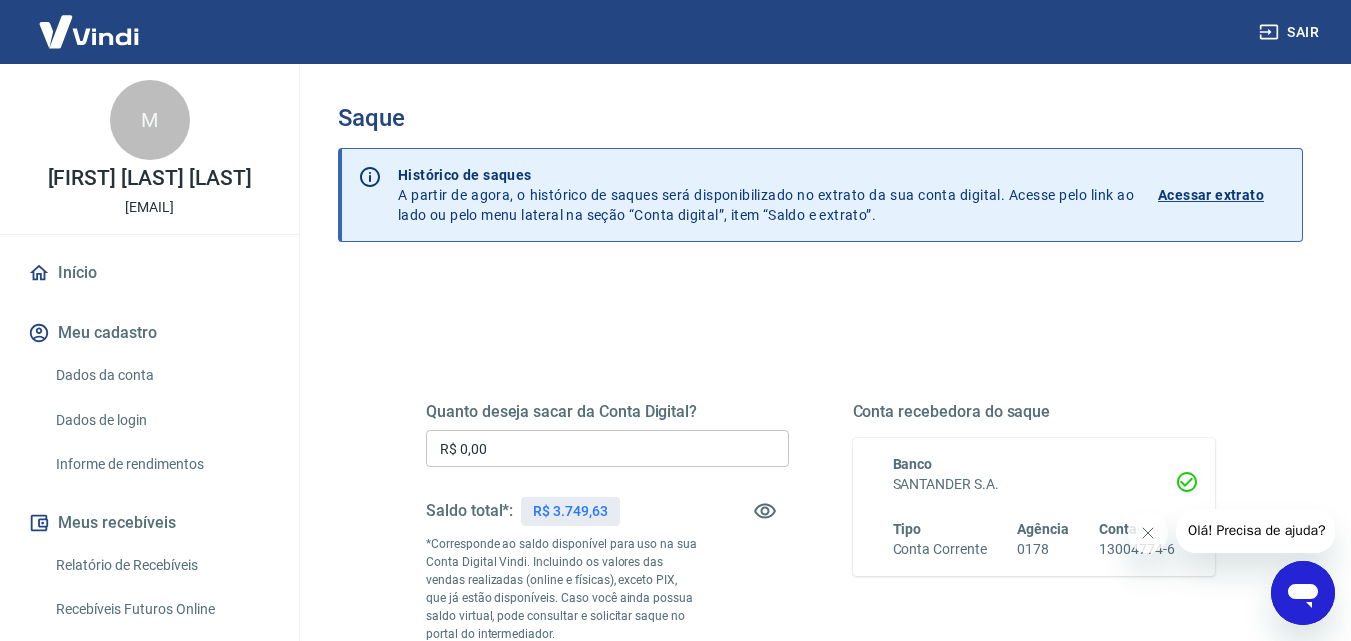 click on "R$ 0,00" at bounding box center (607, 448) 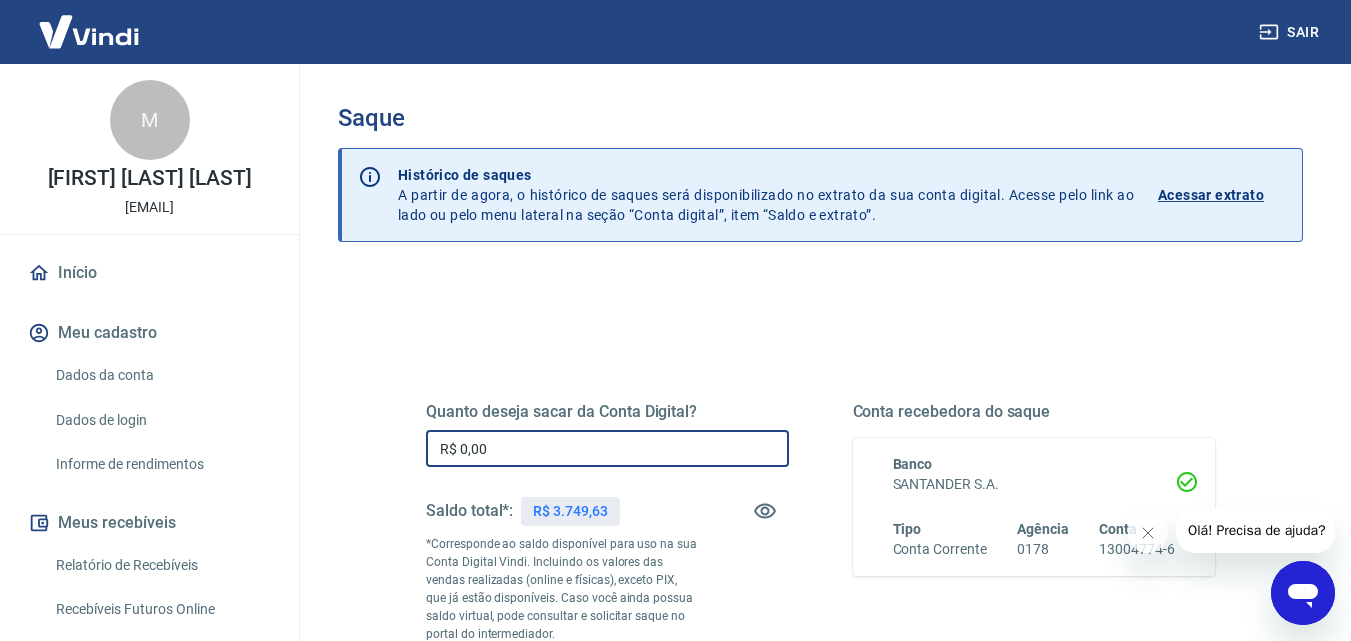 click on "R$ 0,00" at bounding box center (607, 448) 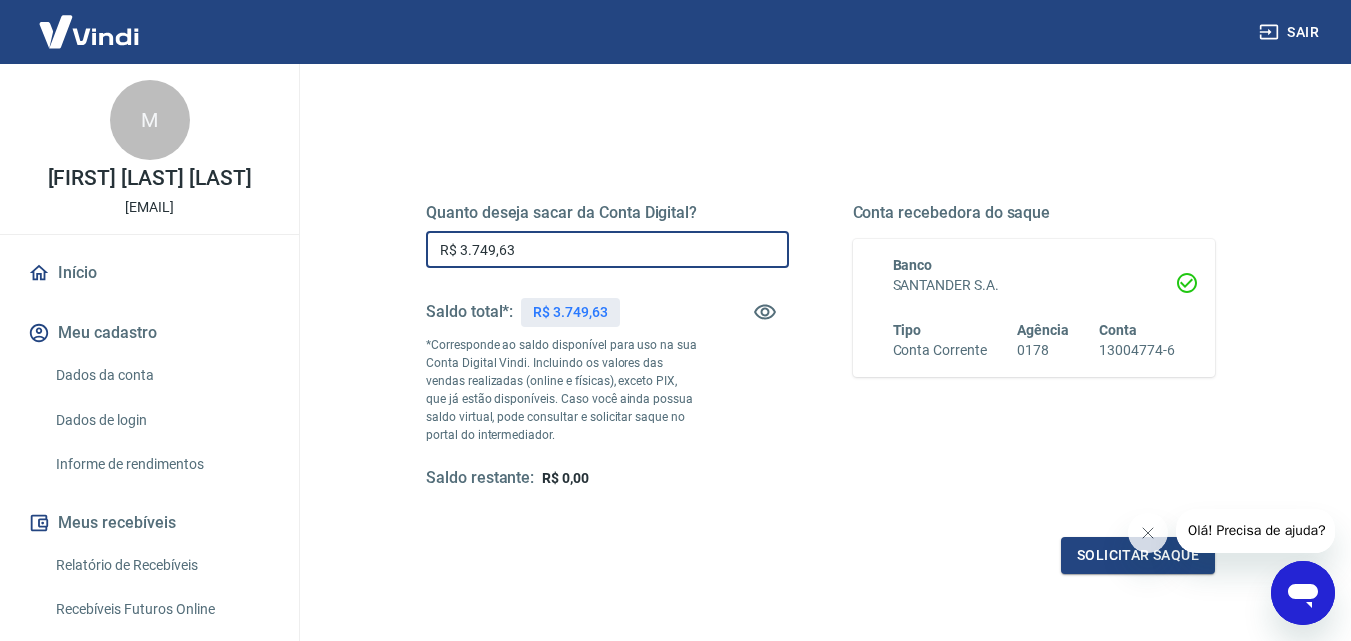 scroll, scrollTop: 200, scrollLeft: 0, axis: vertical 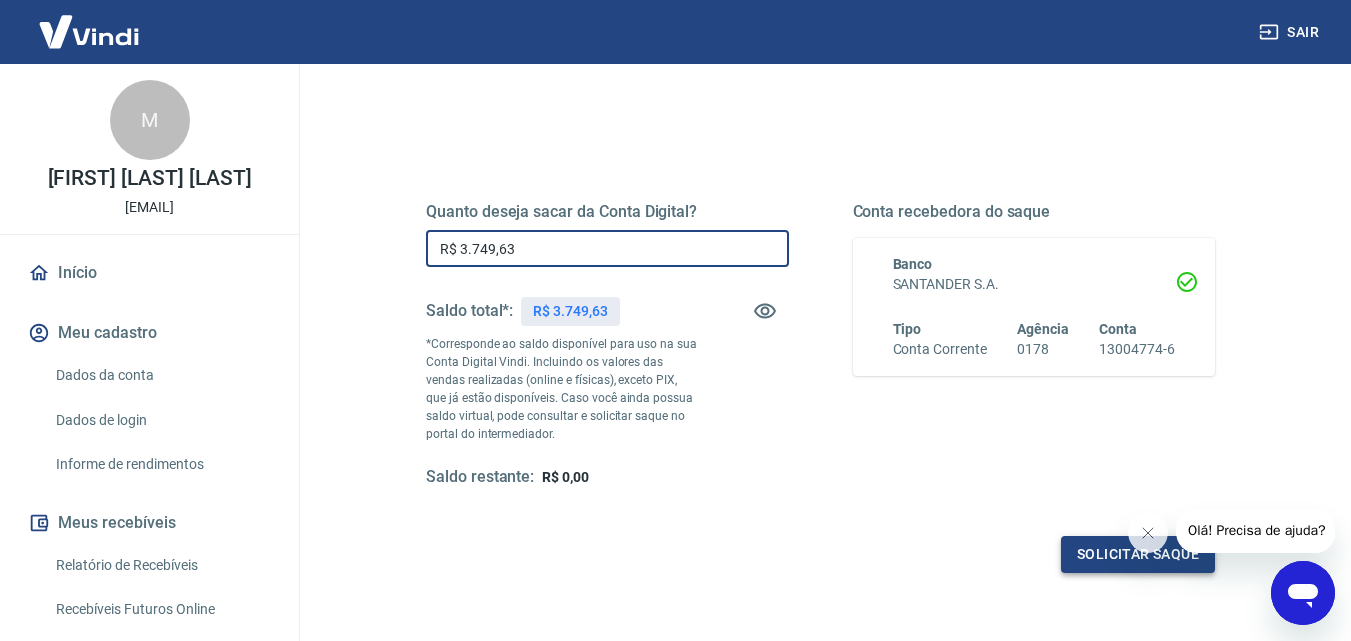 type on "R$ 3.749,63" 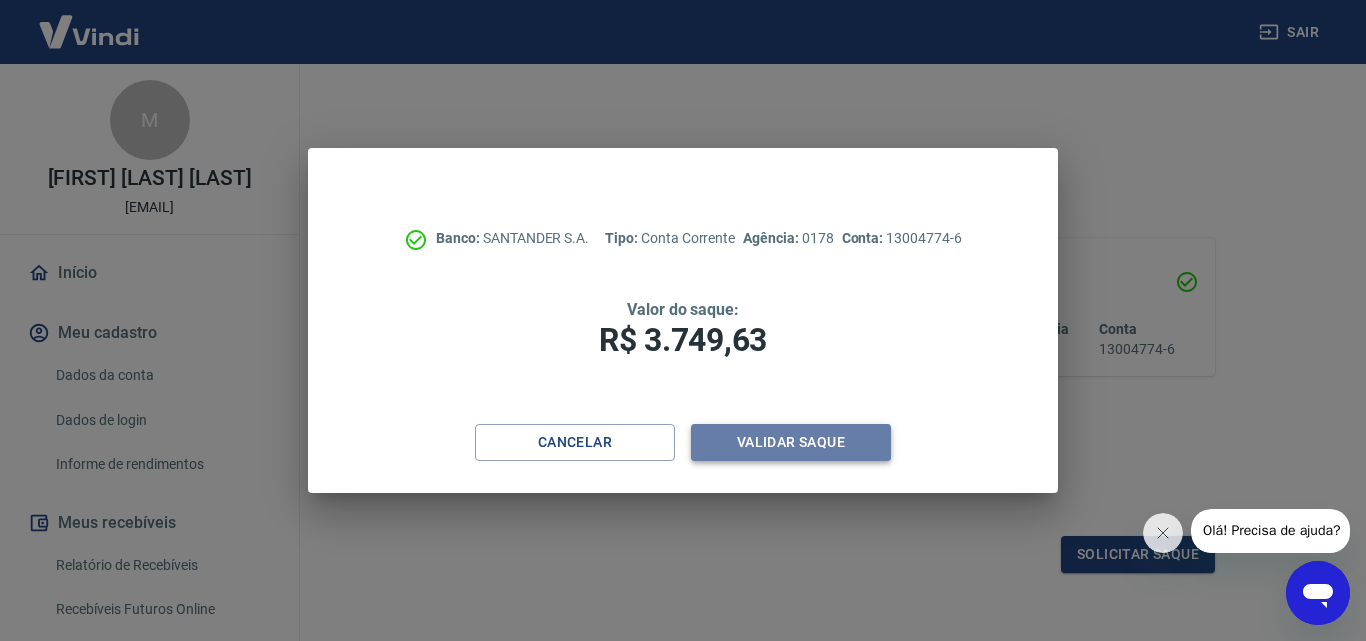 click on "Validar saque" at bounding box center [791, 442] 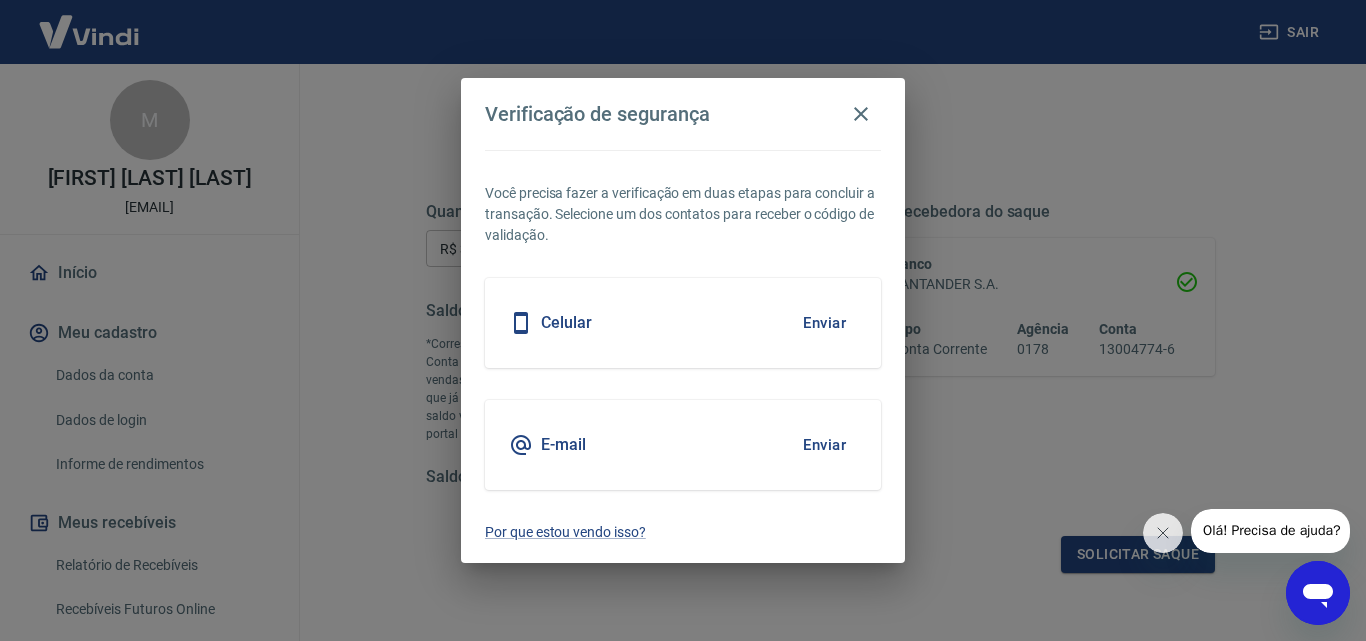 click on "Enviar" at bounding box center (824, 323) 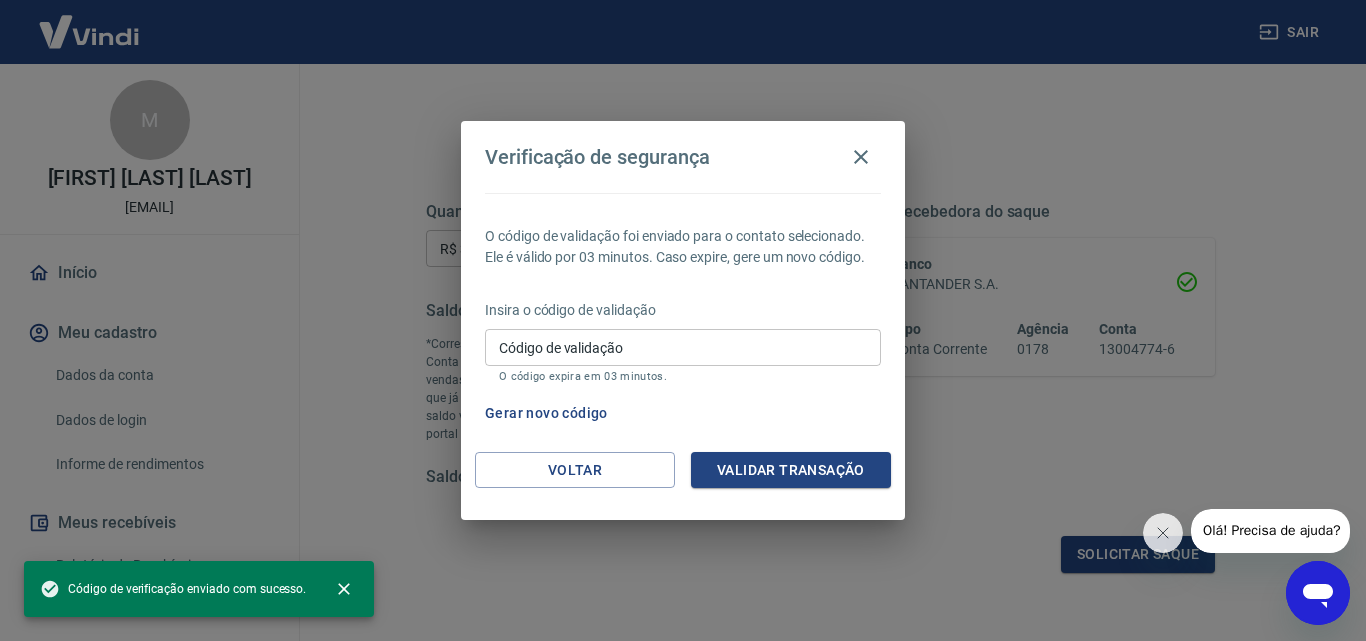 click on "Código de validação" at bounding box center (683, 347) 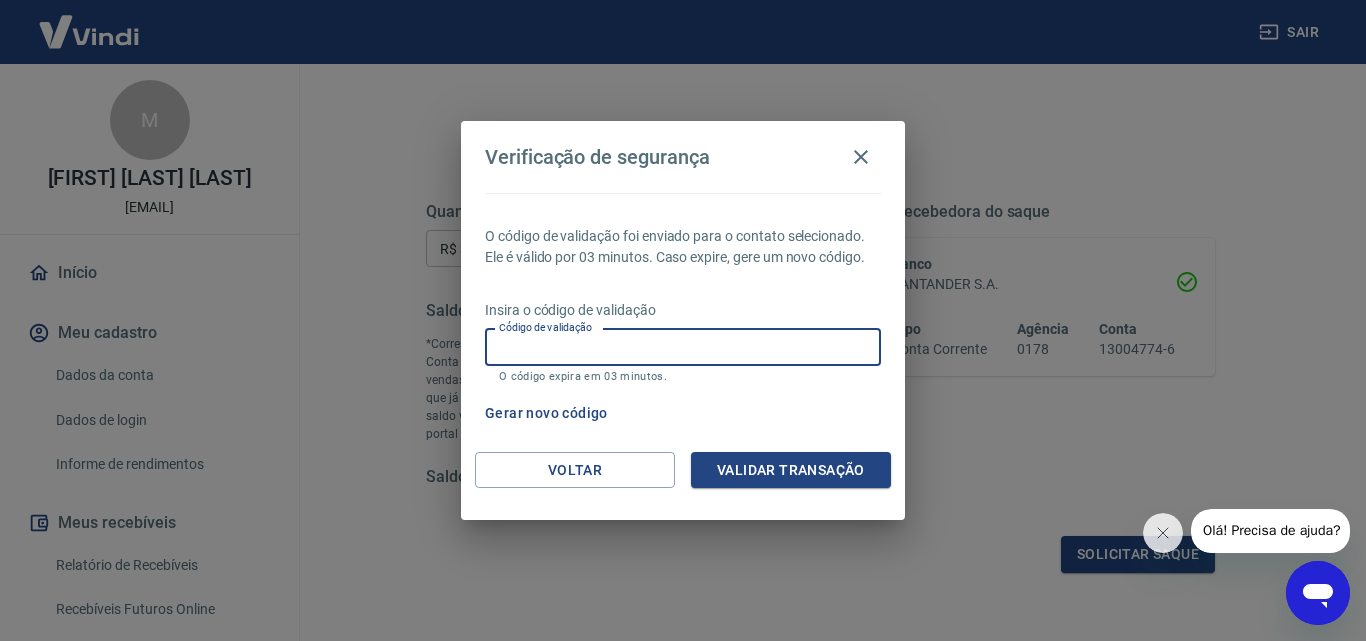 click on "Código de validação" at bounding box center [683, 347] 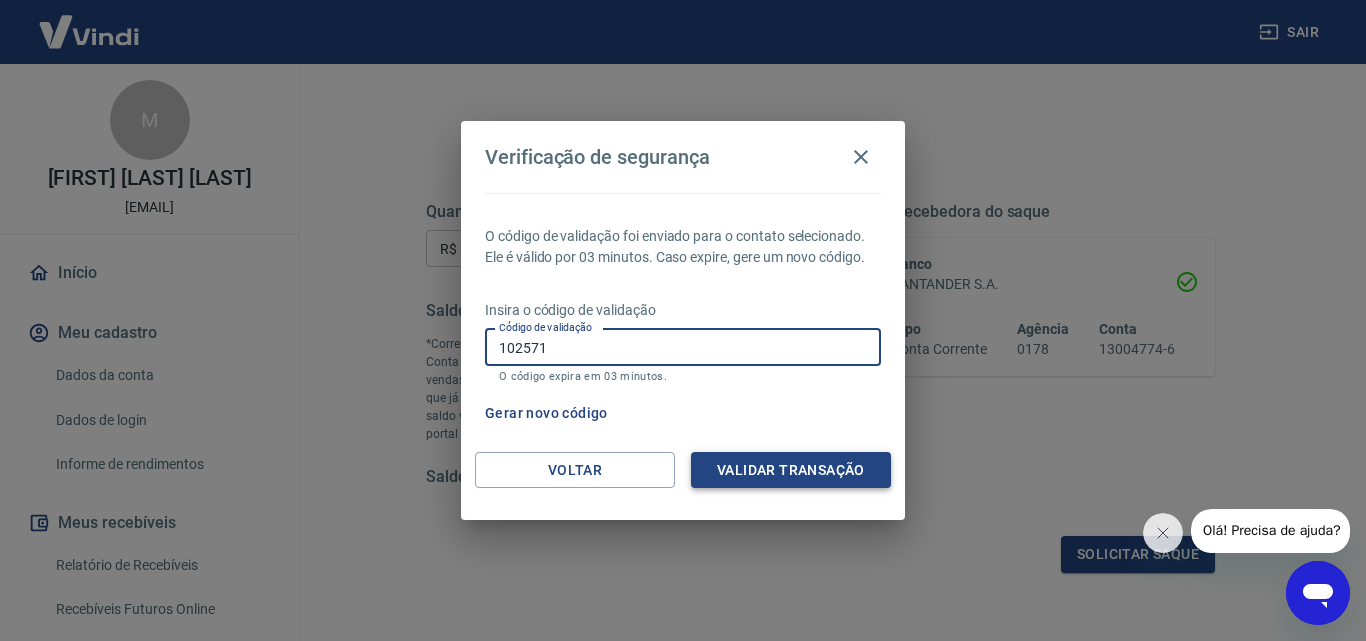type on "102571" 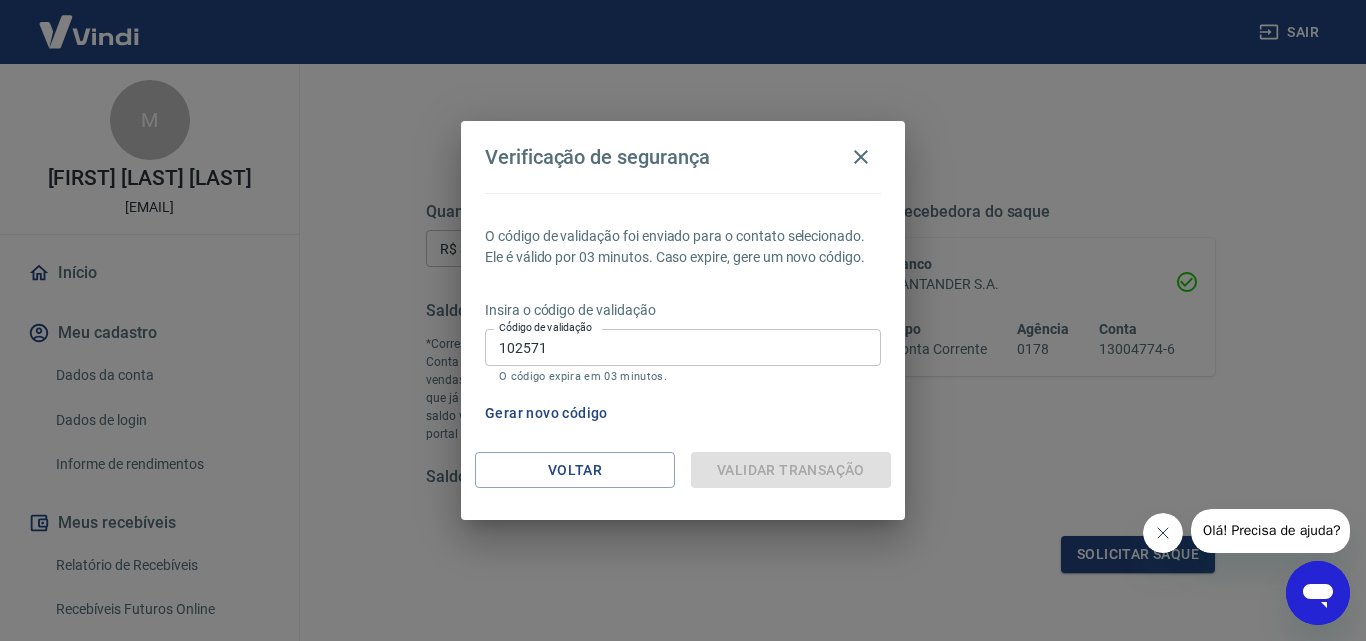 click 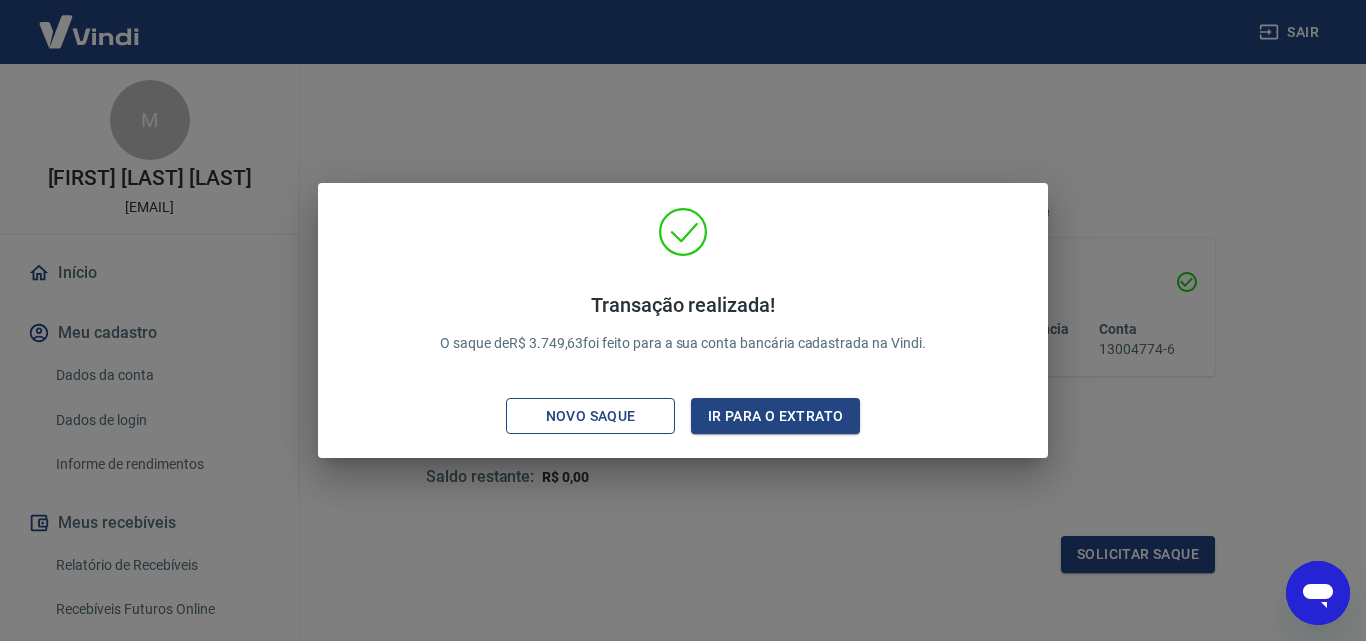 click on "Novo saque" at bounding box center [591, 416] 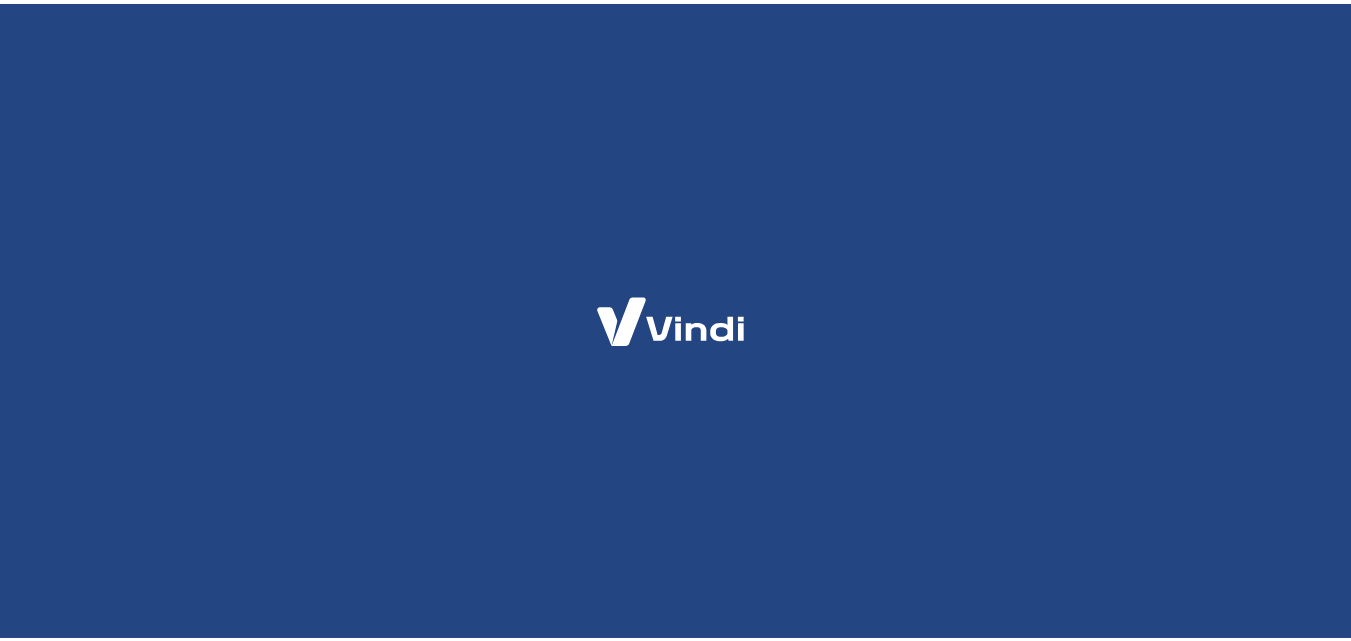 scroll, scrollTop: 0, scrollLeft: 0, axis: both 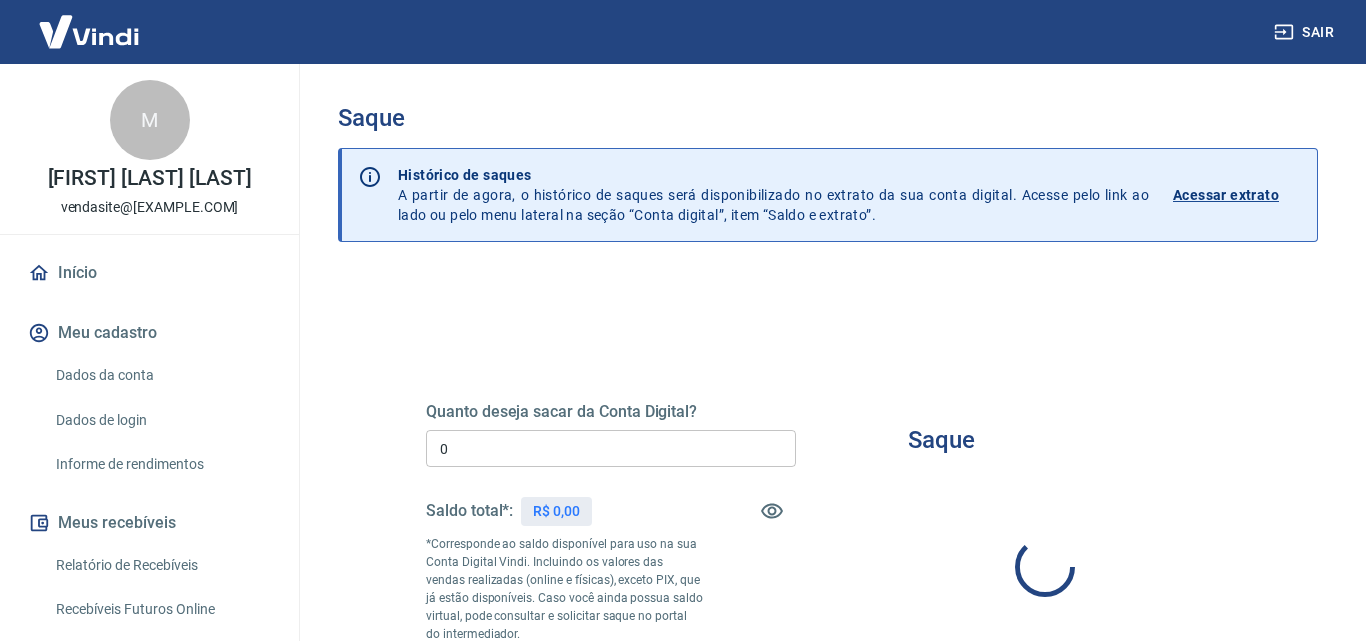 type on "R$ 0,00" 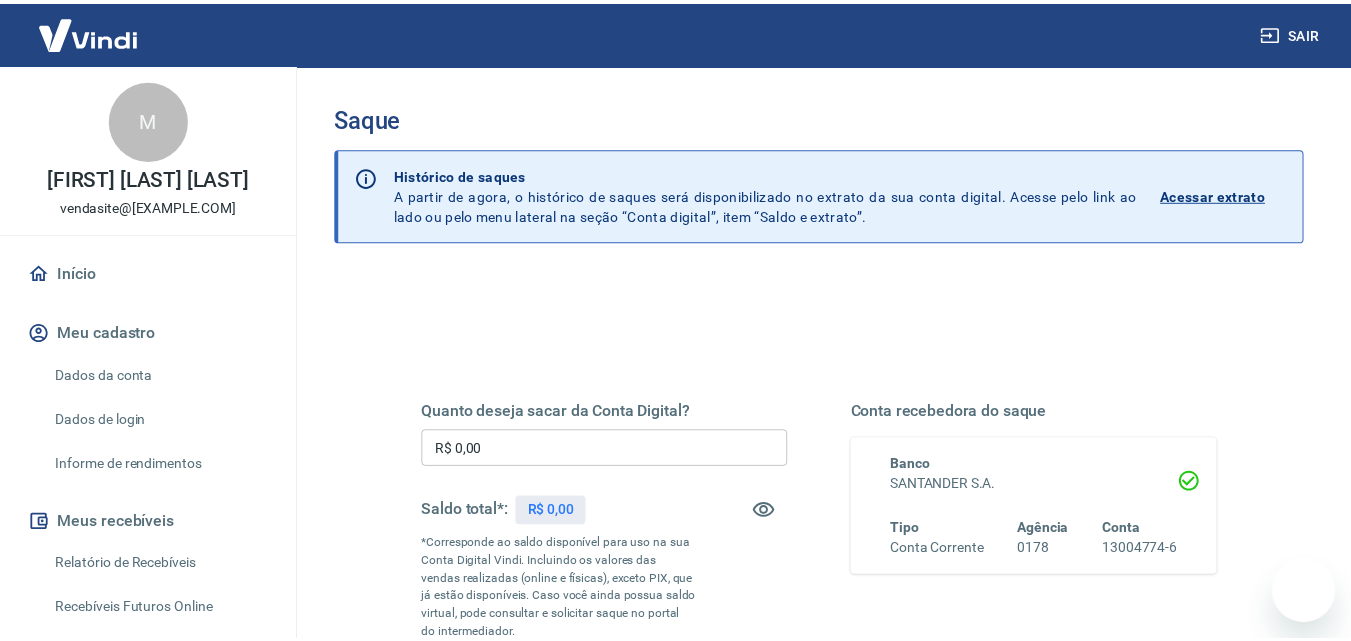 scroll, scrollTop: 0, scrollLeft: 0, axis: both 